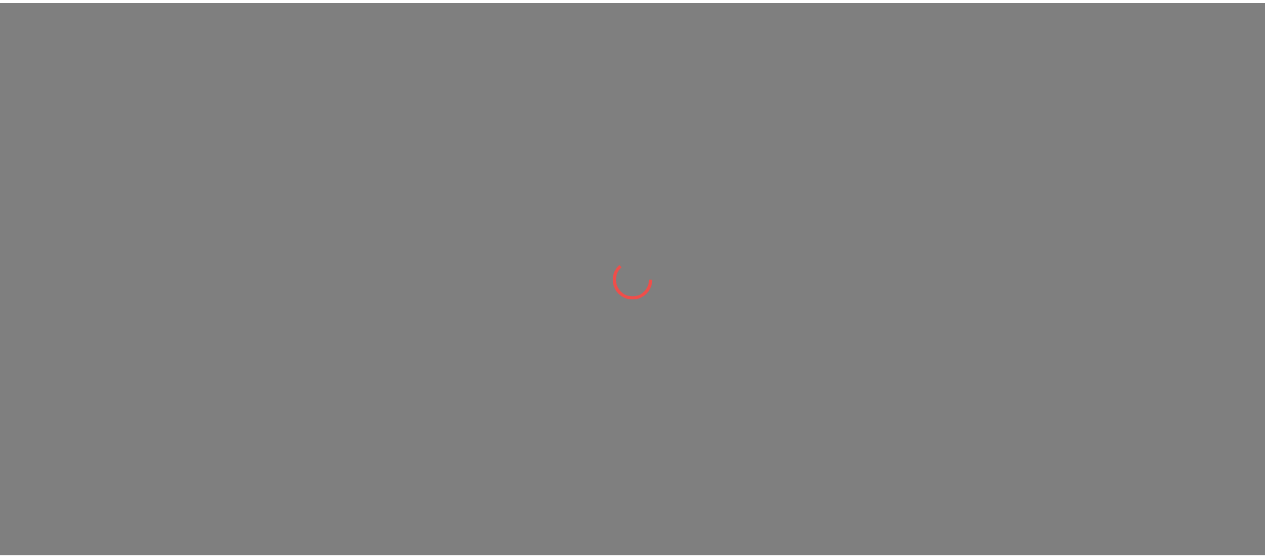scroll, scrollTop: 0, scrollLeft: 0, axis: both 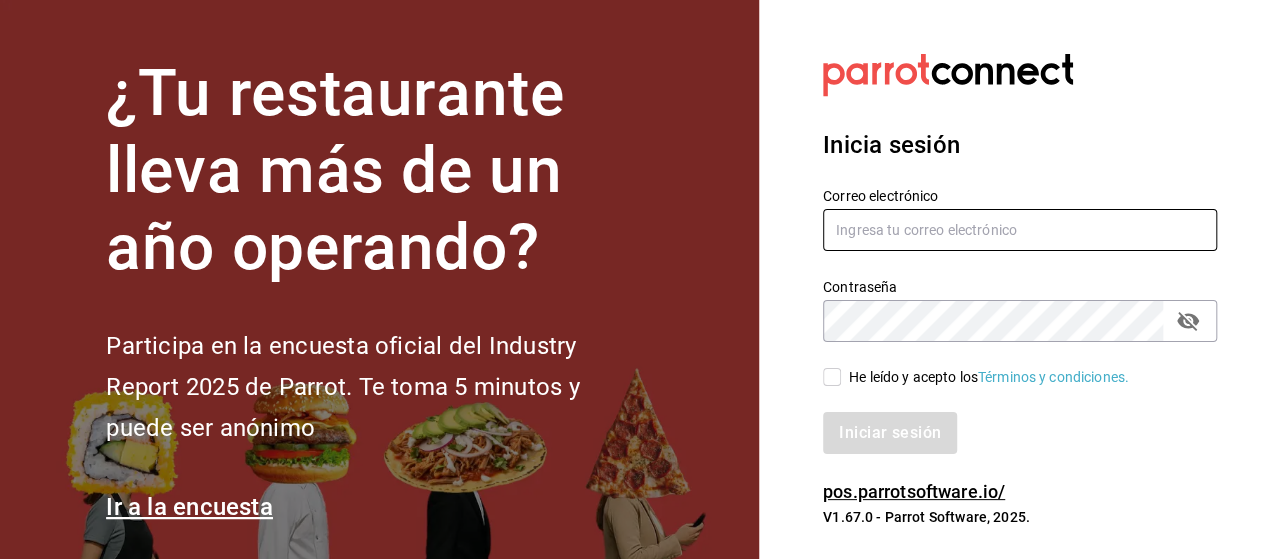 click at bounding box center [1020, 230] 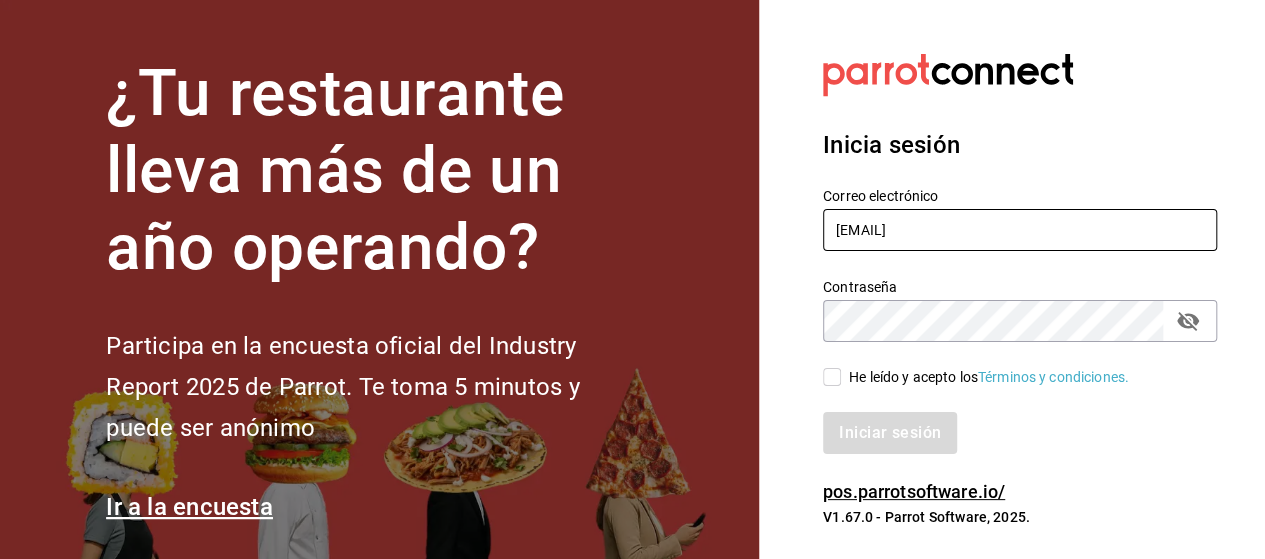 type on "luis.gomez.2302@gmail.com" 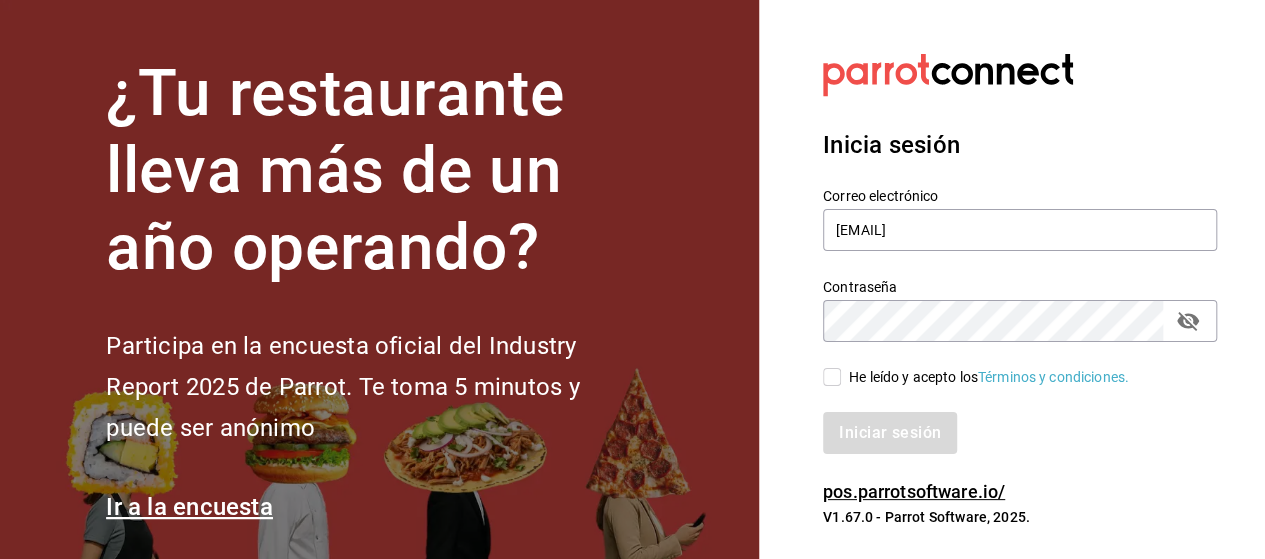 click on "He leído y acepto los  Términos y condiciones." at bounding box center [989, 377] 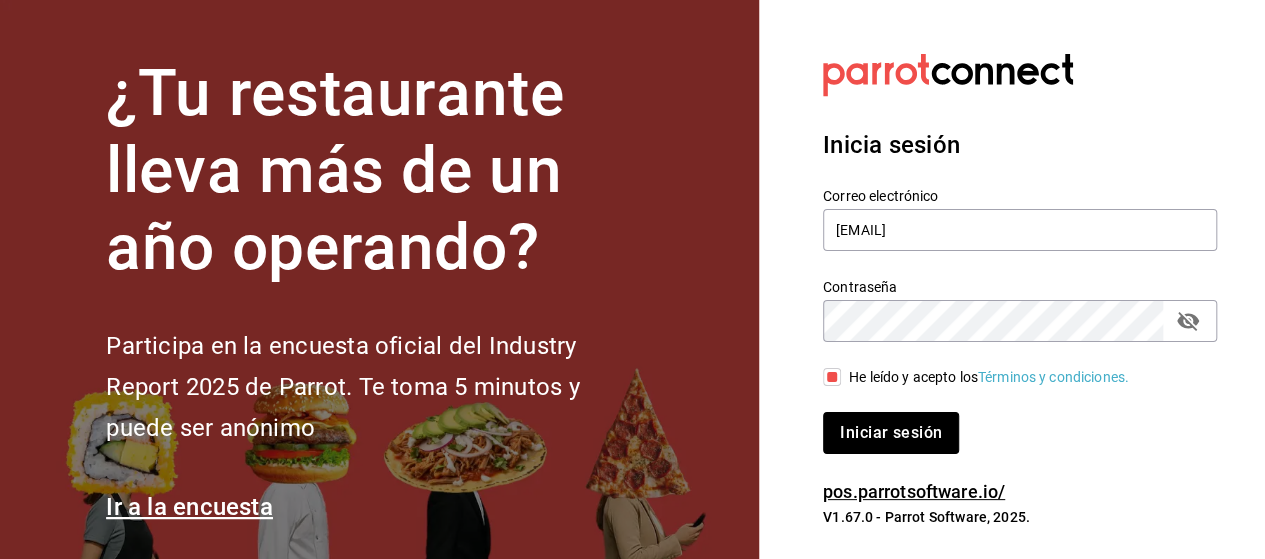 click on "Iniciar sesión" at bounding box center [891, 433] 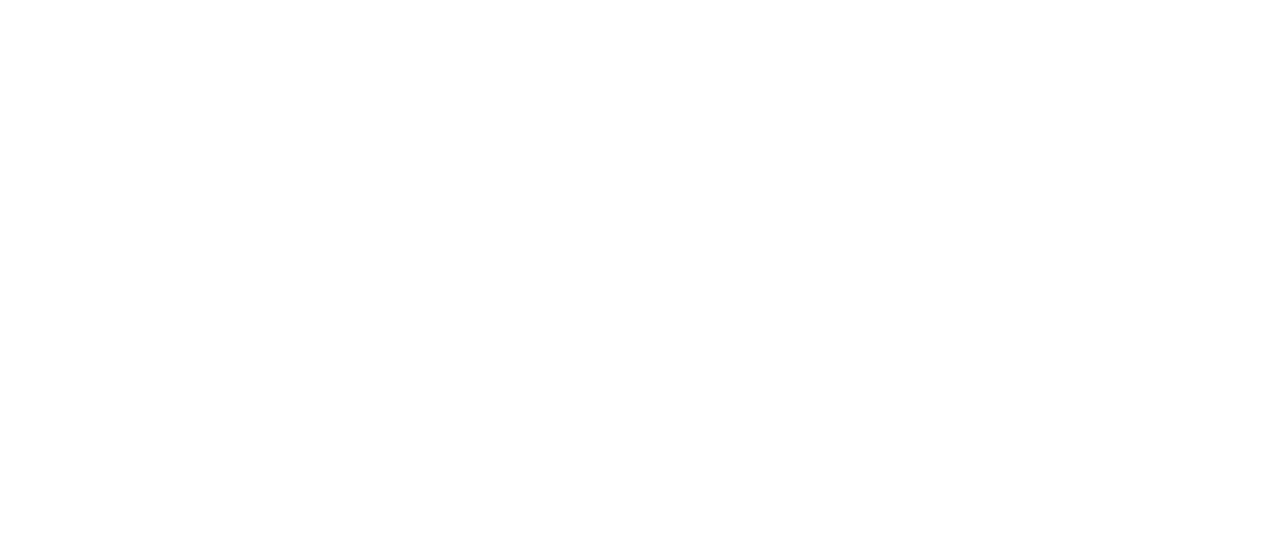 scroll, scrollTop: 0, scrollLeft: 0, axis: both 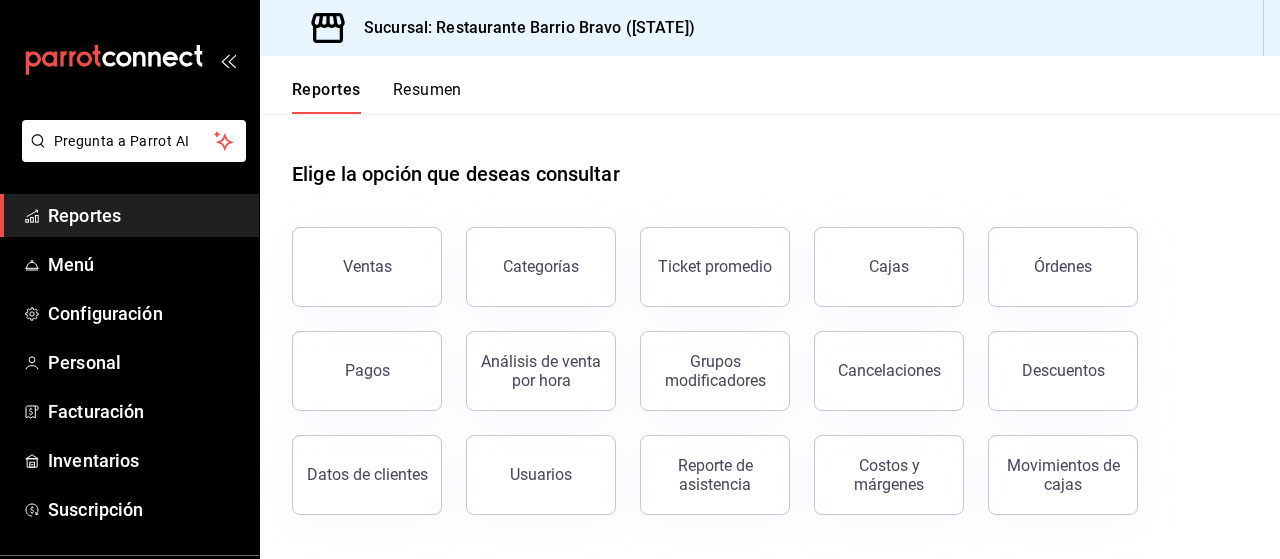 click on "Ventas" at bounding box center [367, 267] 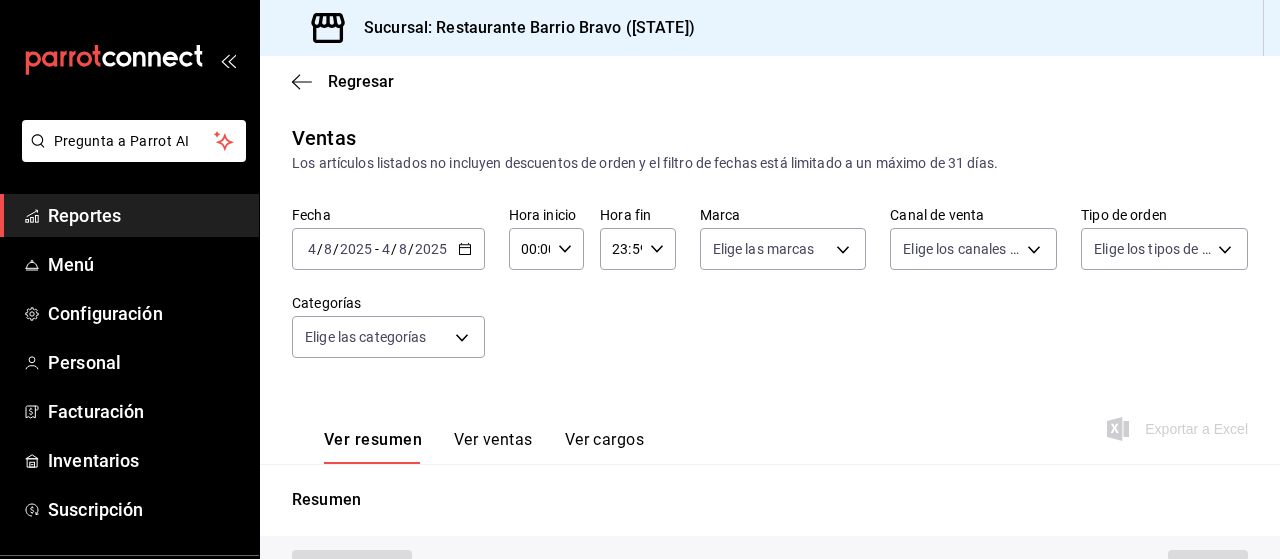 click on "Fecha 2025-08-04 4 / 8 / 2025 - 2025-08-04 4 / 8 / 2025 Hora inicio 00:00 Hora inicio Hora fin 23:59 Hora fin Marca Elige las marcas Canal de venta Elige los canales de venta Tipo de orden Elige los tipos de orden Categorías Elige las categorías" at bounding box center [770, 294] 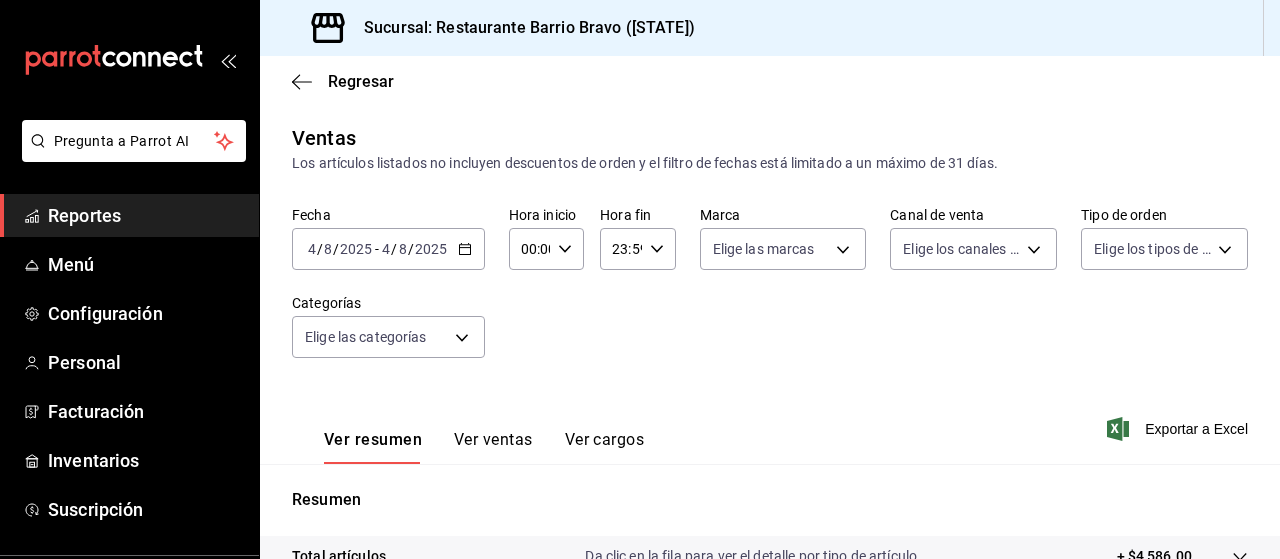 scroll, scrollTop: 138, scrollLeft: 0, axis: vertical 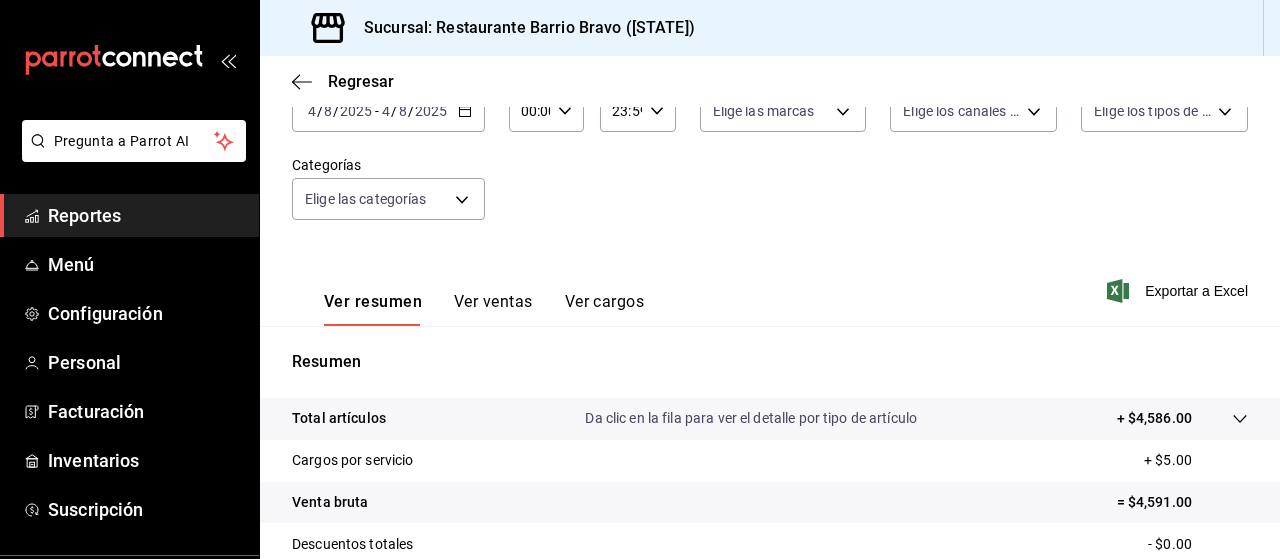click on "Ver ventas" at bounding box center [493, 309] 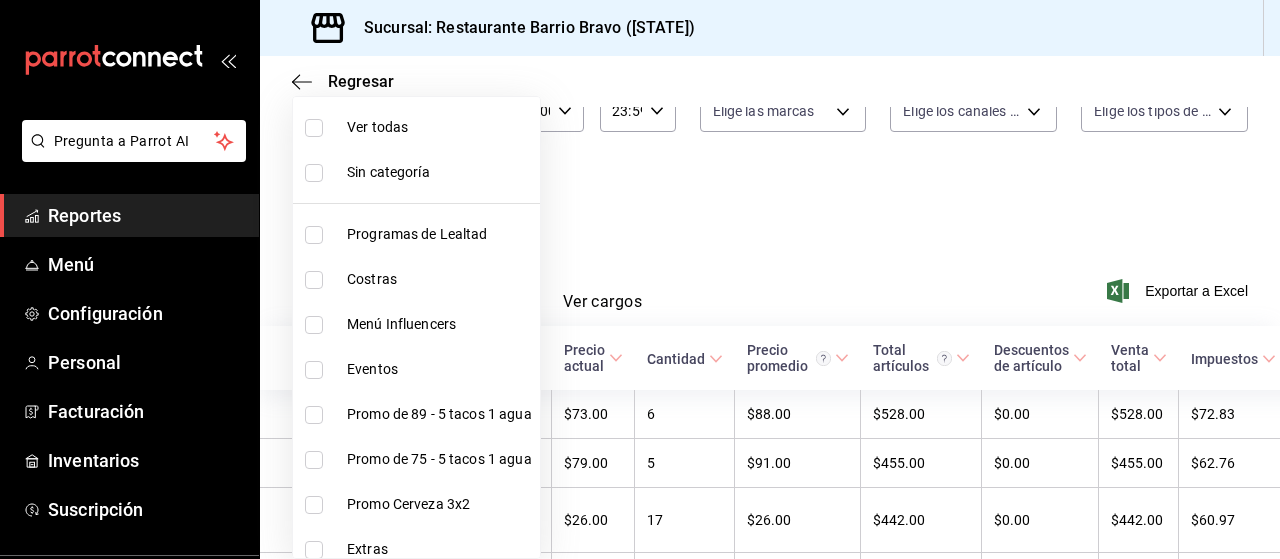 click on "Pregunta a Parrot AI Reportes   Menú   Configuración   Personal   Facturación   Inventarios   Suscripción   Ayuda Recomienda Parrot   [FIRST] [LAST]   Sugerir nueva función   Sucursal: Restaurante Barrio Bravo ([STATE]) Regresar Ventas Los artículos listados no incluyen descuentos de orden y el filtro de fechas está limitado a un máximo de 31 días. Fecha 2025-08-04 4 / 8 / 2025 - 2025-08-04 4 / 8 / 2025 Hora inicio 00:00 Hora inicio Hora fin 23:59 Hora fin Marca Elige las marcas Canal de venta Elige los canales de venta Tipo de orden Elige los tipos de orden Categorías Elige las categorías Ver resumen Ver ventas Ver cargos Exportar a Excel Nombre Tipo de artículo Tipo Precio actual Cantidad Precio promedio   Total artículos   Descuentos de artículo Venta total Impuestos Venta neta Guacamole - Artículo $73.00 6 $88.00 $528.00 $0.00 $528.00 $72.83 $455.17 Taco el Ñoño - Artículo $79.00 5 $91.00 $455.00 $0.00 $455.00 $62.76 $392.24 Taco de Pastor - Artículo $26.00 17 $26.00 $442.00 $0.00 $442.00 - -" at bounding box center [640, 279] 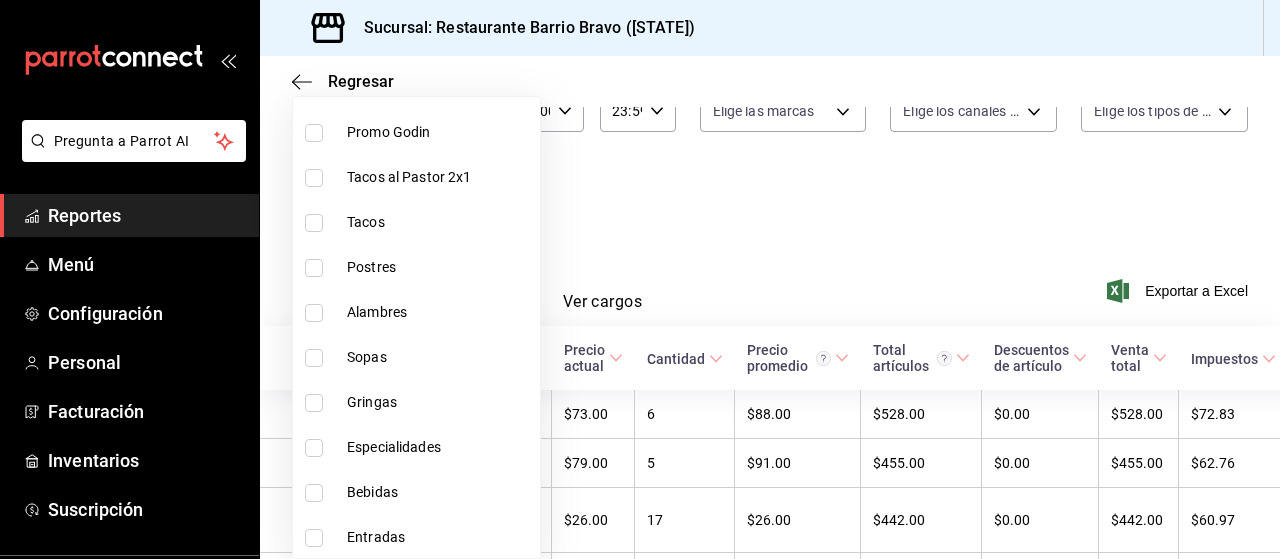 click on "Bebidas" at bounding box center (439, 492) 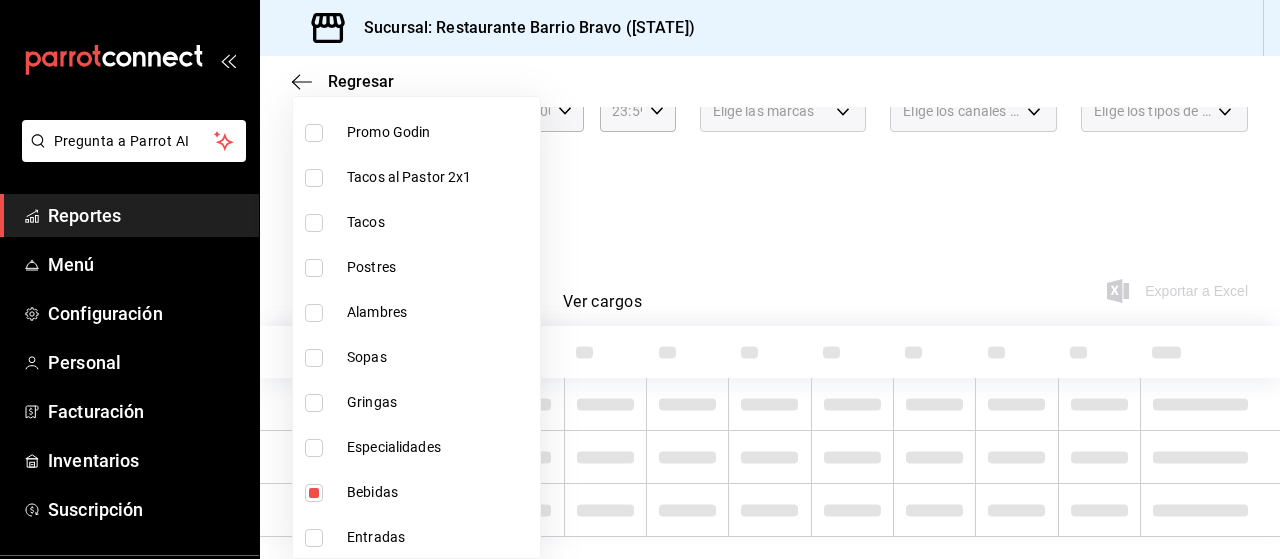 click at bounding box center [640, 279] 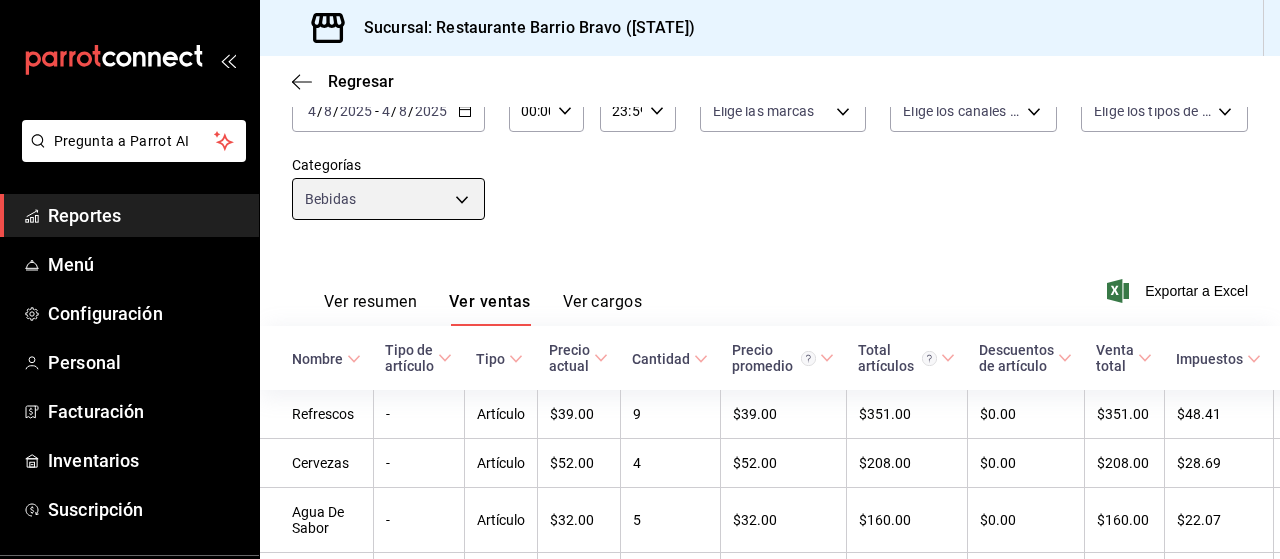 scroll, scrollTop: 338, scrollLeft: 0, axis: vertical 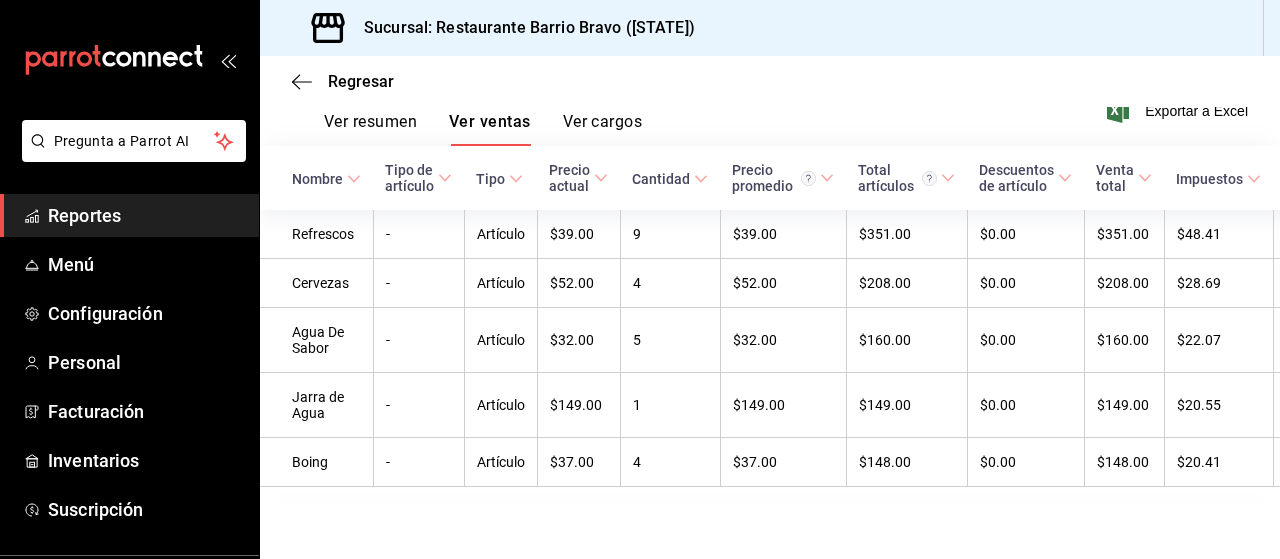 click on "-" at bounding box center (418, 283) 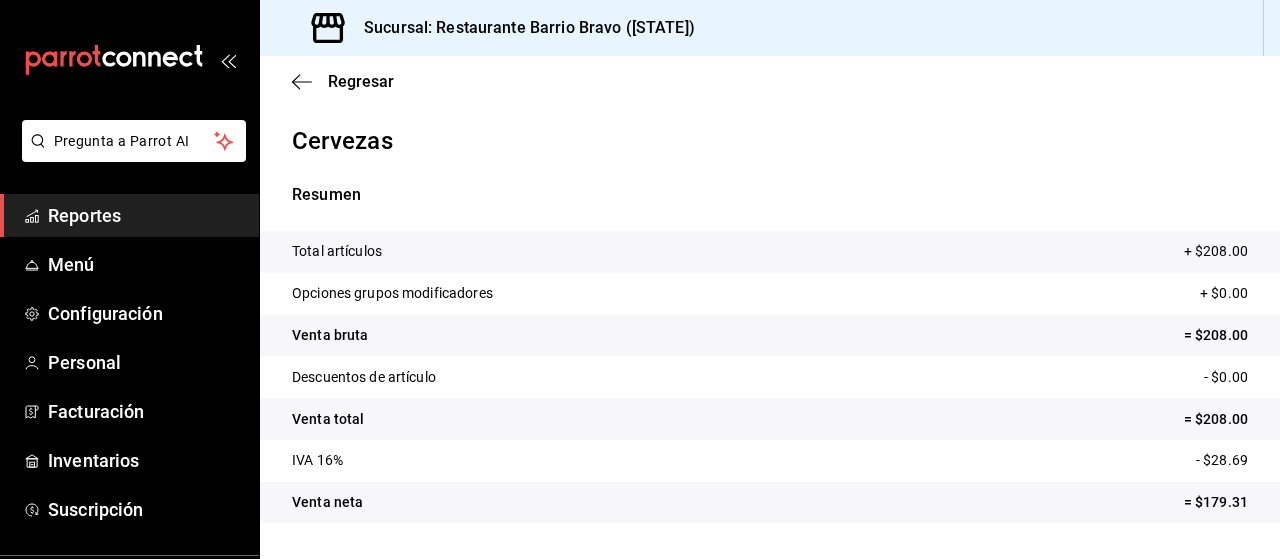 scroll, scrollTop: 289, scrollLeft: 0, axis: vertical 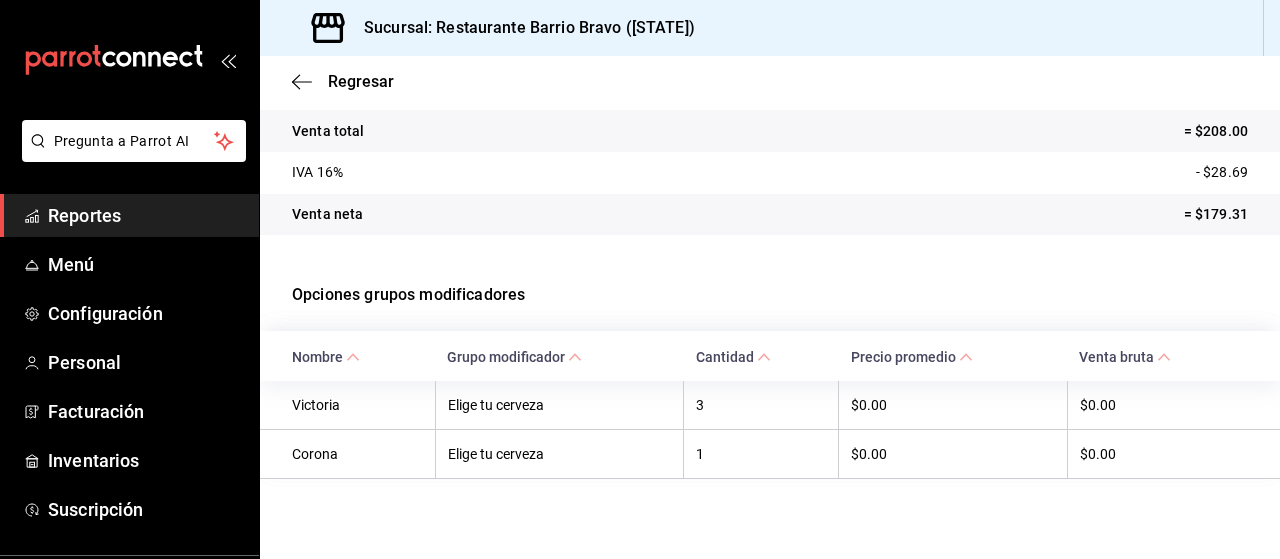 click on "Regresar" at bounding box center [361, 81] 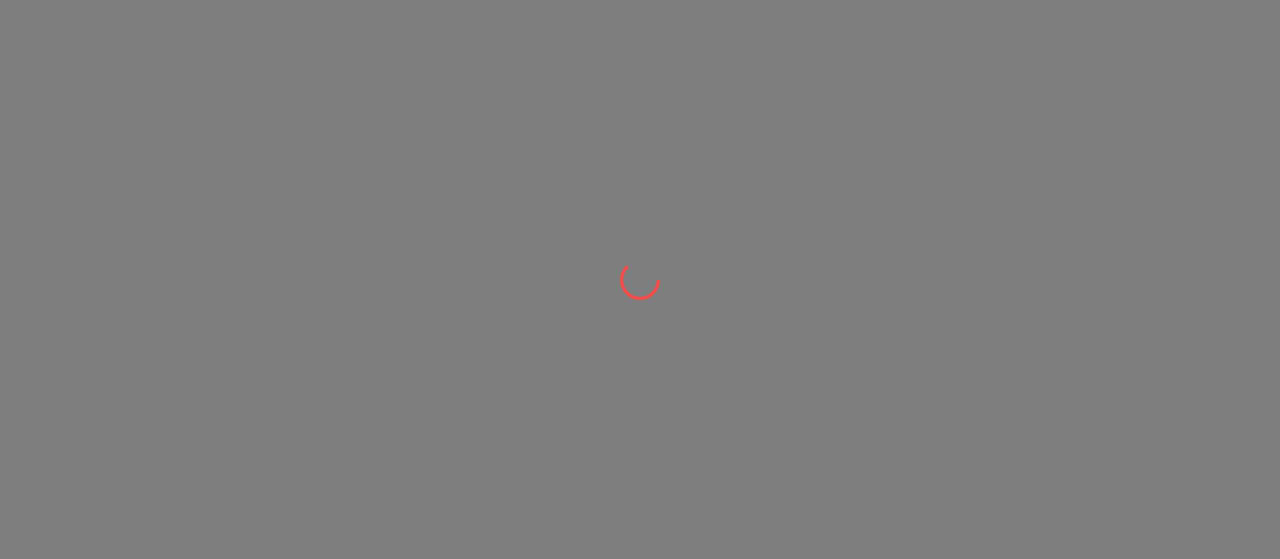 scroll, scrollTop: 0, scrollLeft: 0, axis: both 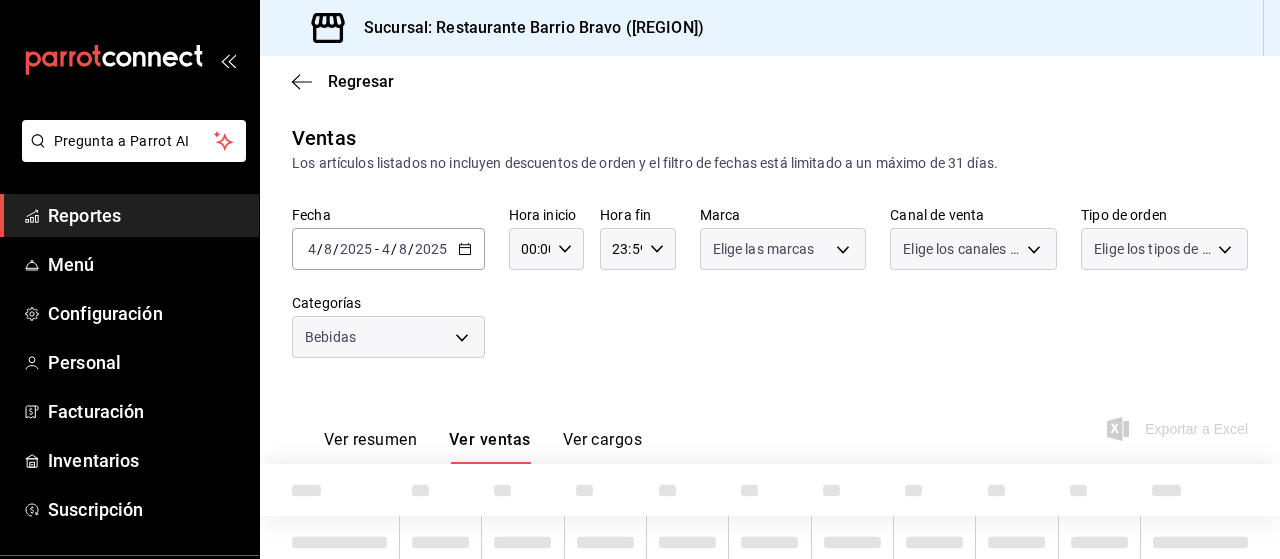 type on "7fa84fa0-b9ca-49ef-be16-7673f7613eff" 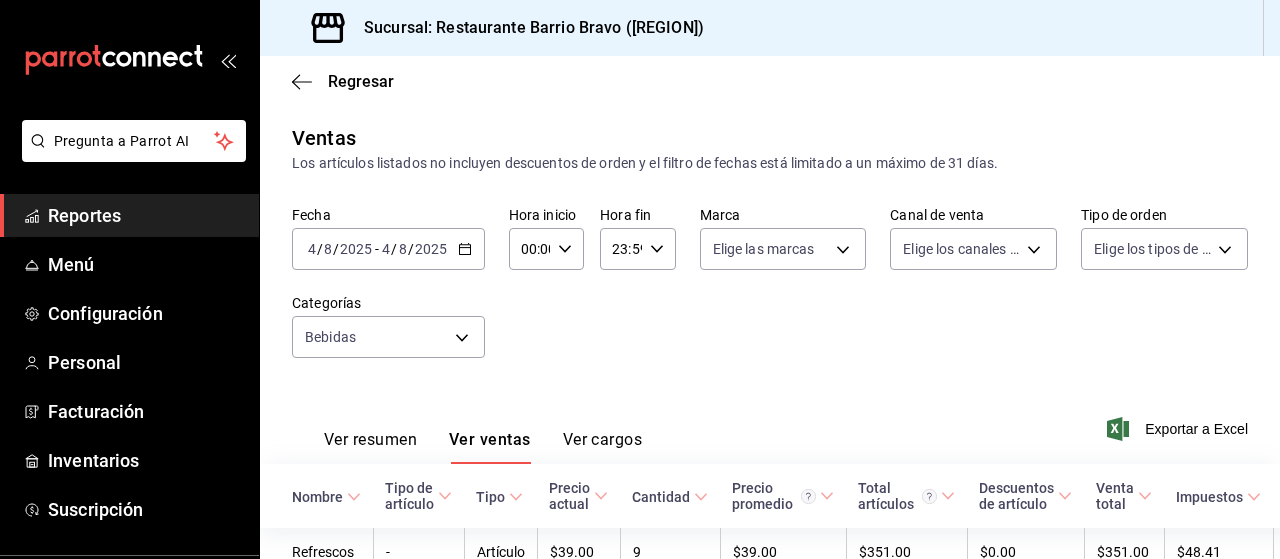 scroll, scrollTop: 338, scrollLeft: 0, axis: vertical 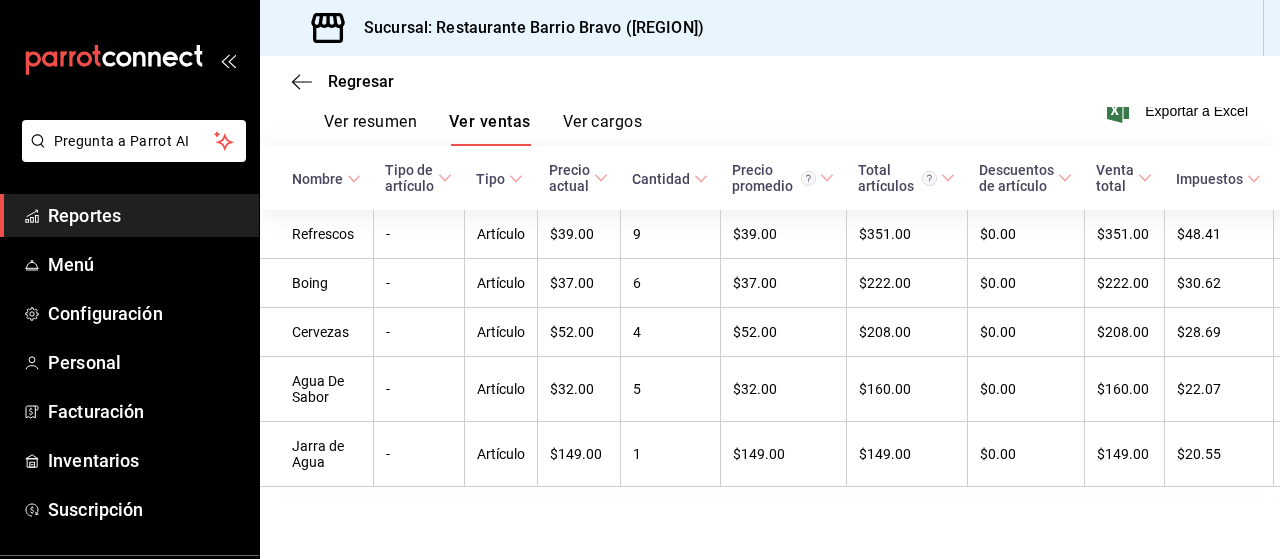 click on "$37.00" at bounding box center [578, 283] 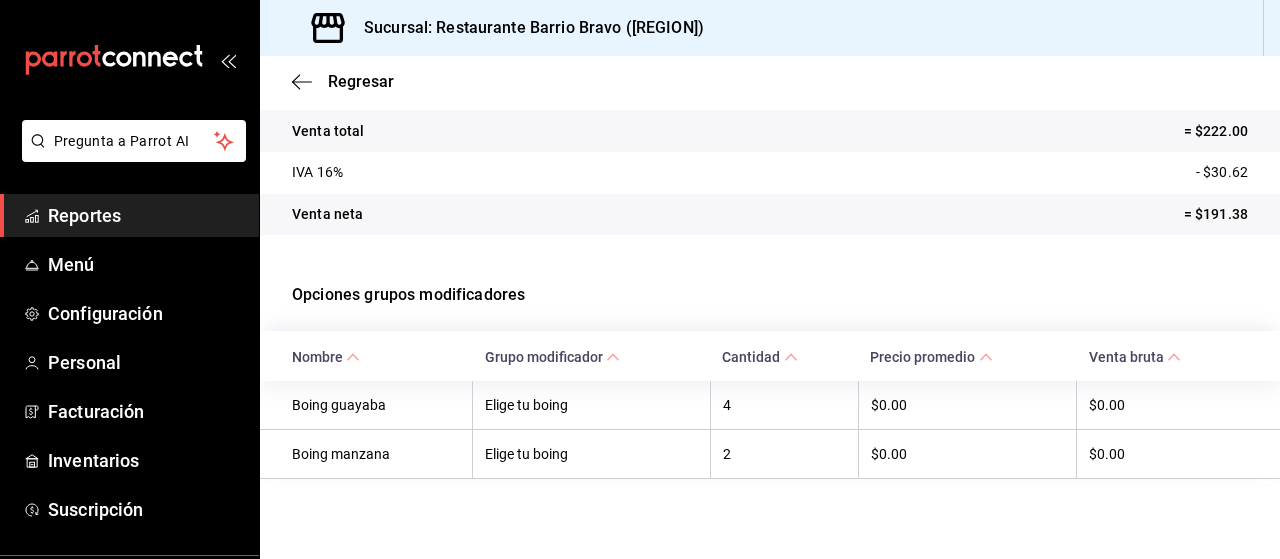 scroll, scrollTop: 289, scrollLeft: 0, axis: vertical 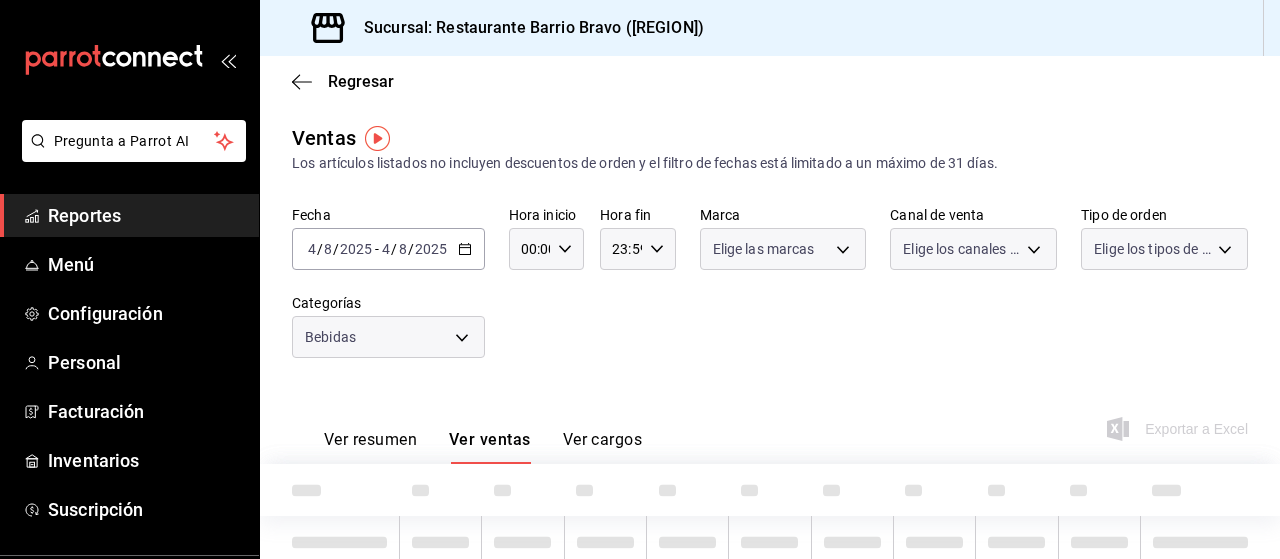 type on "7fa84fa0-b9ca-49ef-be16-7673f7613eff" 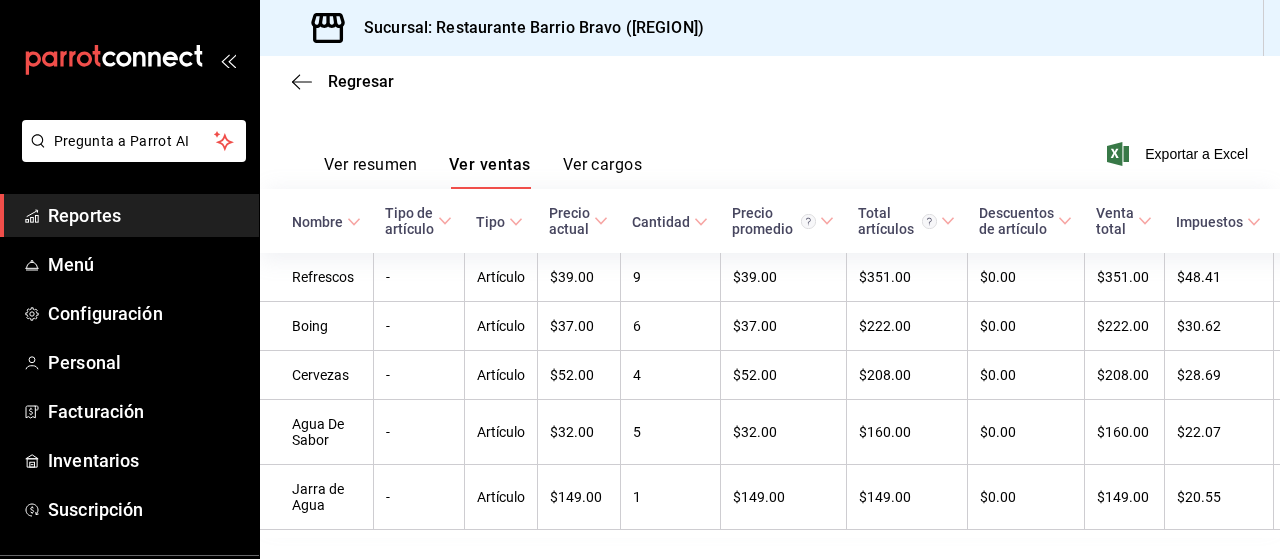 scroll, scrollTop: 338, scrollLeft: 0, axis: vertical 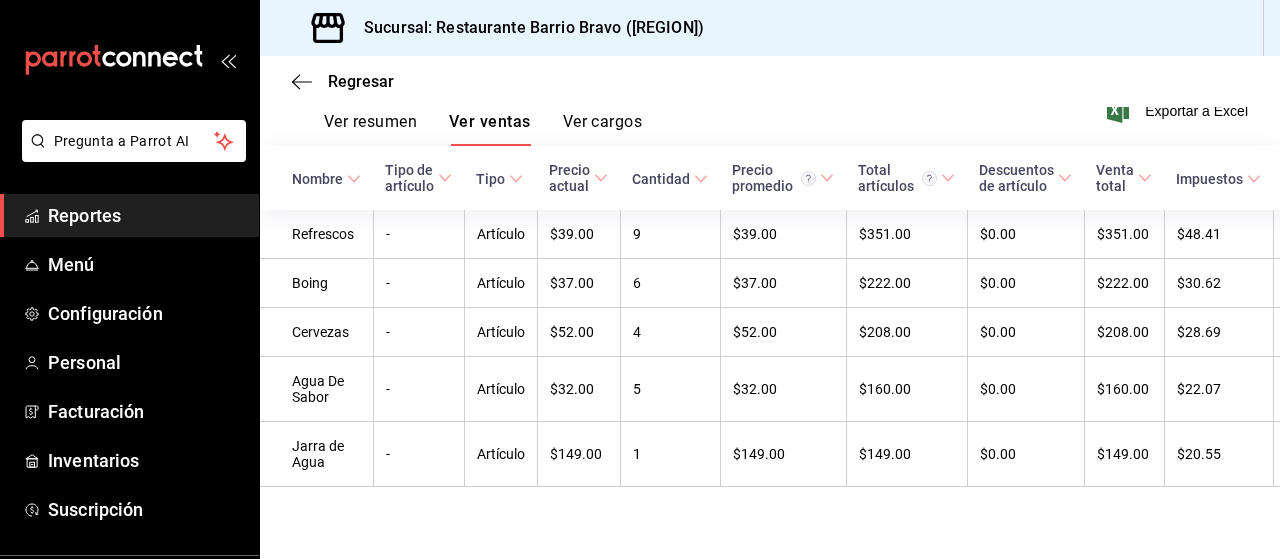 click on "-" at bounding box center [418, 234] 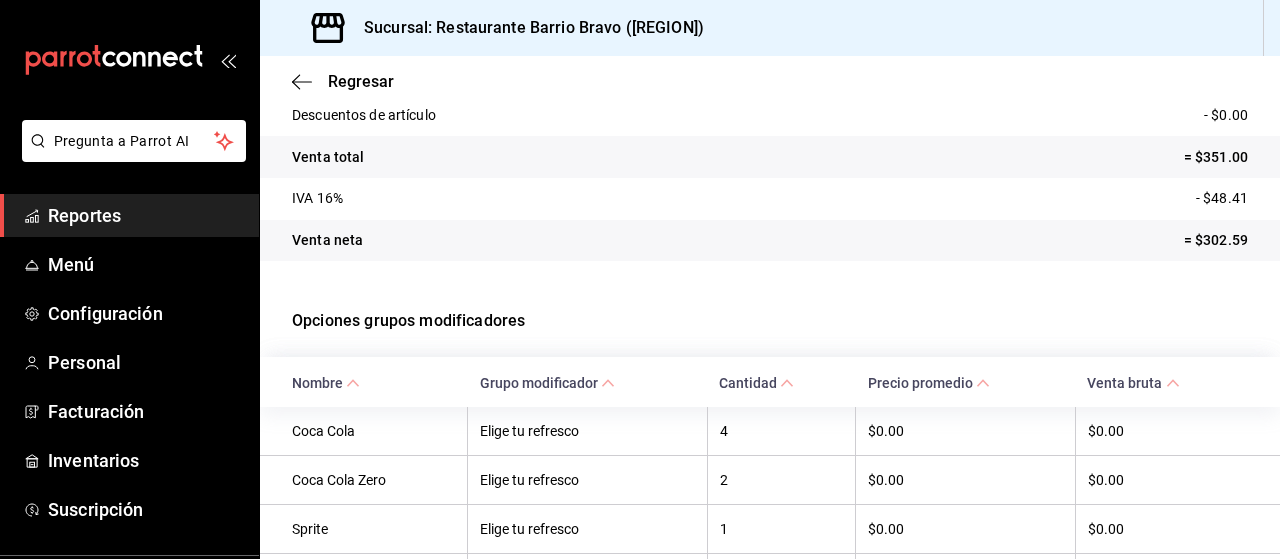 scroll, scrollTop: 388, scrollLeft: 0, axis: vertical 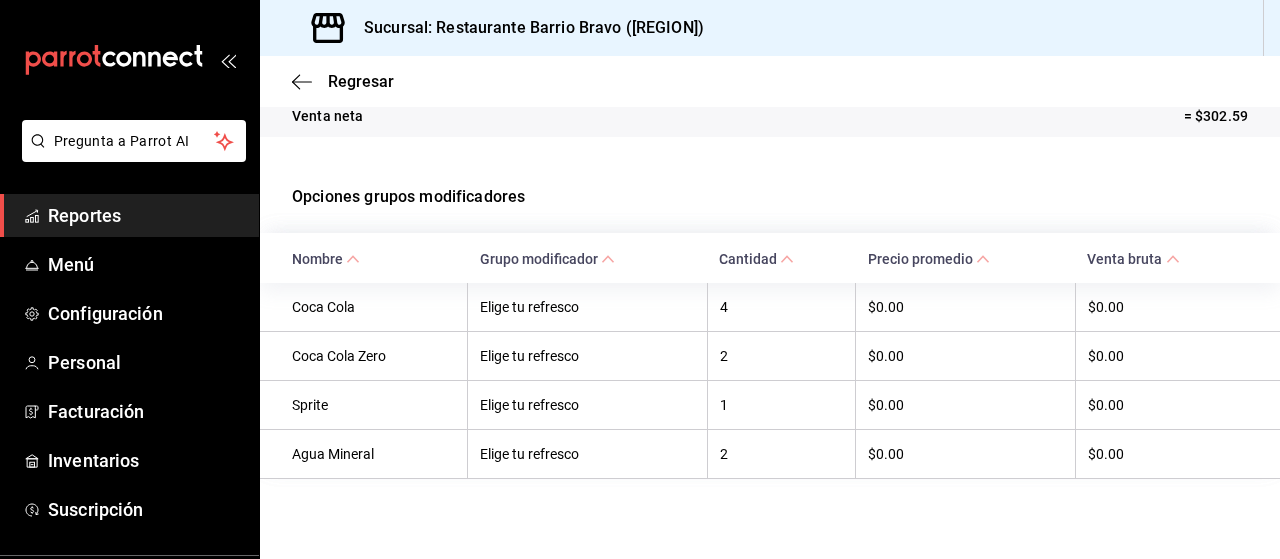 click on "Regresar" at bounding box center [770, 81] 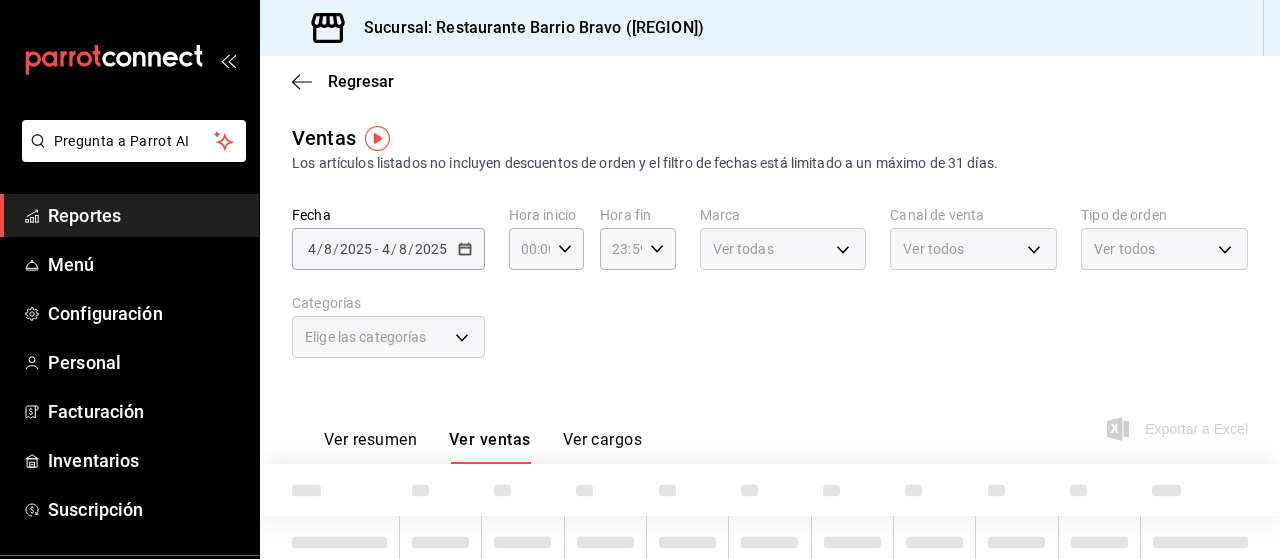 type on "7fa84fa0-b9ca-49ef-be16-7673f7613eff" 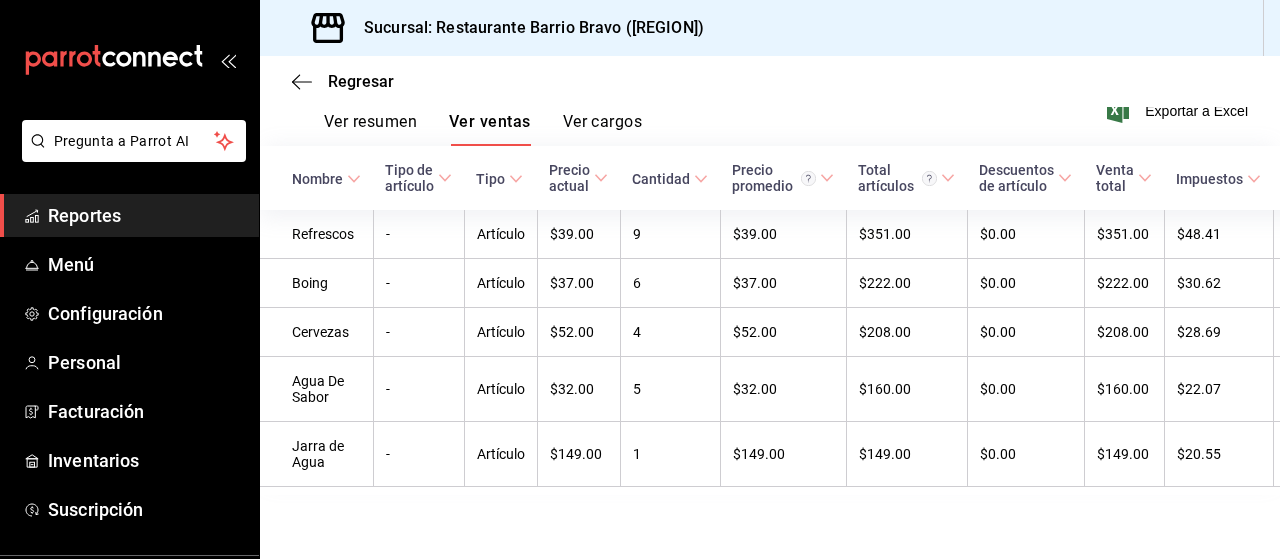 scroll, scrollTop: 0, scrollLeft: 0, axis: both 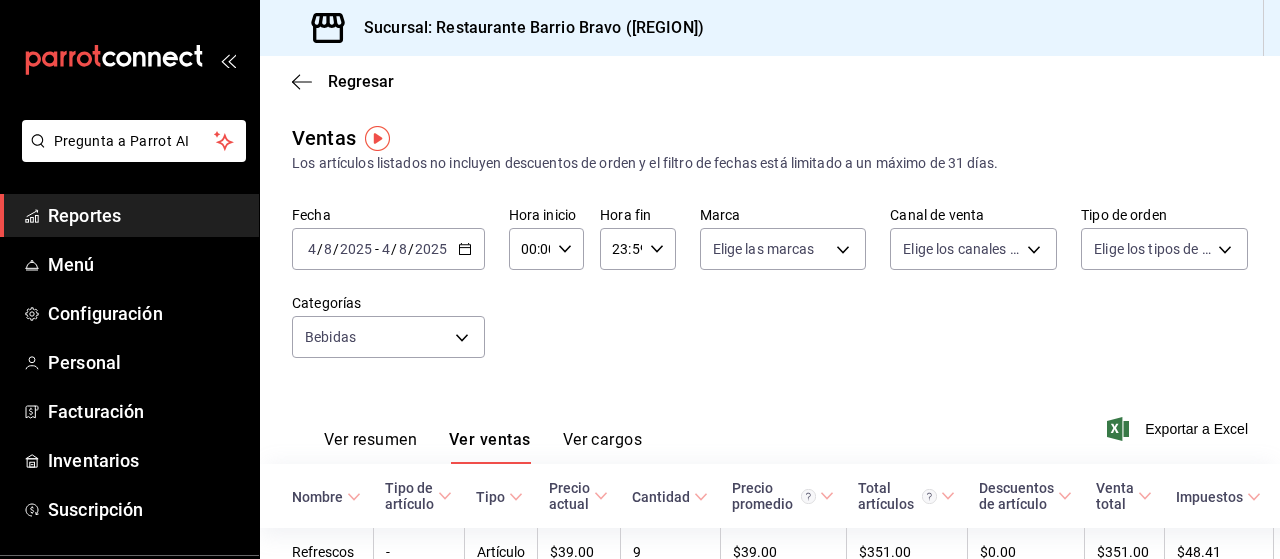 click 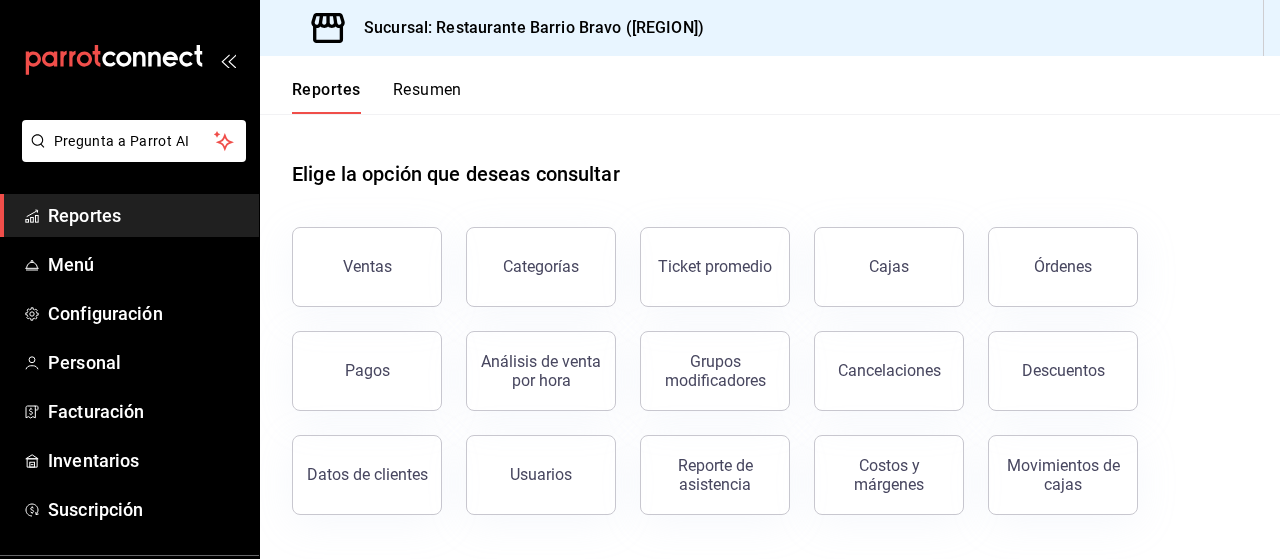 click on "Resumen" at bounding box center [427, 97] 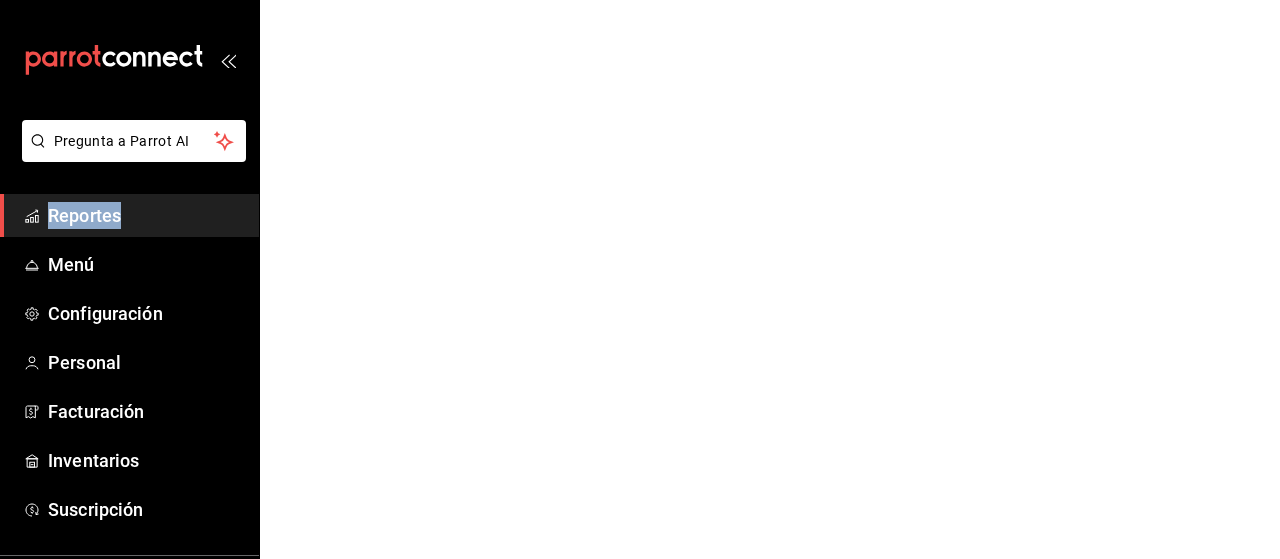 click on "Pregunta a Parrot AI Reportes   Menú   Configuración   Personal   Facturación   Inventarios   Suscripción   Ayuda Recomienda Parrot   Luis Gómez   Sugerir nueva función   GANA 1 MES GRATIS EN TU SUSCRIPCIÓN AQUÍ ¿Recuerdas cómo empezó tu restaurante?
Hoy puedes ayudar a un colega a tener el mismo cambio que tú viviste.
Recomienda Parrot directamente desde tu Portal Administrador.
Es fácil y rápido.
🎁 Por cada restaurante que se una, ganas 1 mes gratis. Ver video tutorial Ir a video Pregunta a Parrot AI Reportes   Menú   Configuración   Personal   Facturación   Inventarios   Suscripción   Ayuda Recomienda Parrot   Luis Gómez   Sugerir nueva función   Visitar centro de ayuda (81) 2046 6363 soporte@parrotsoftware.io Visitar centro de ayuda (81) 2046 6363 soporte@parrotsoftware.io" at bounding box center (640, 0) 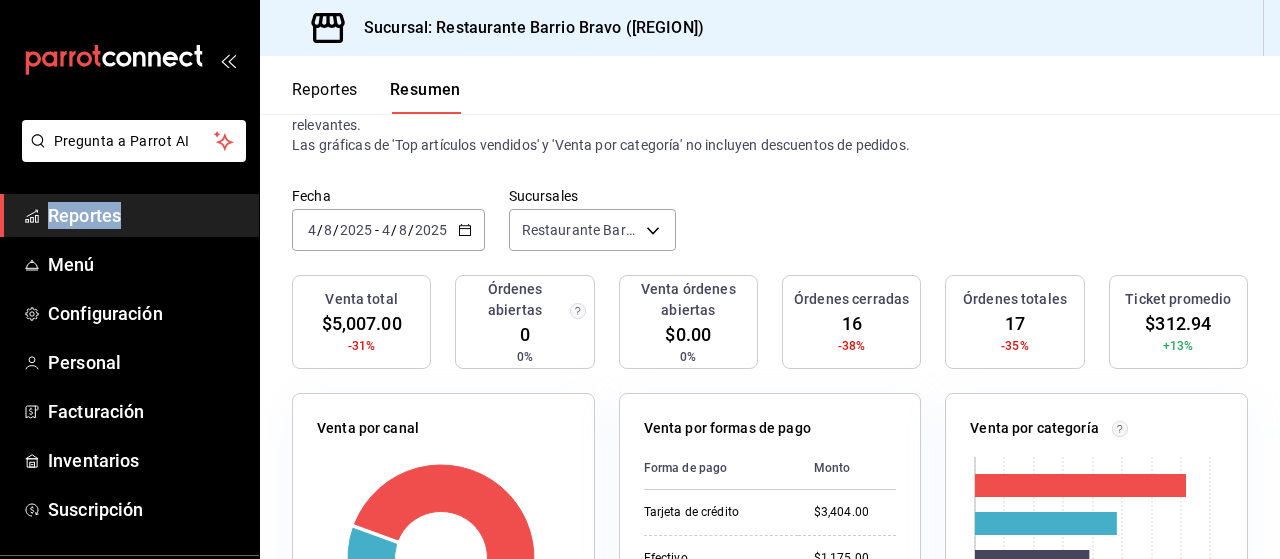 scroll, scrollTop: 0, scrollLeft: 0, axis: both 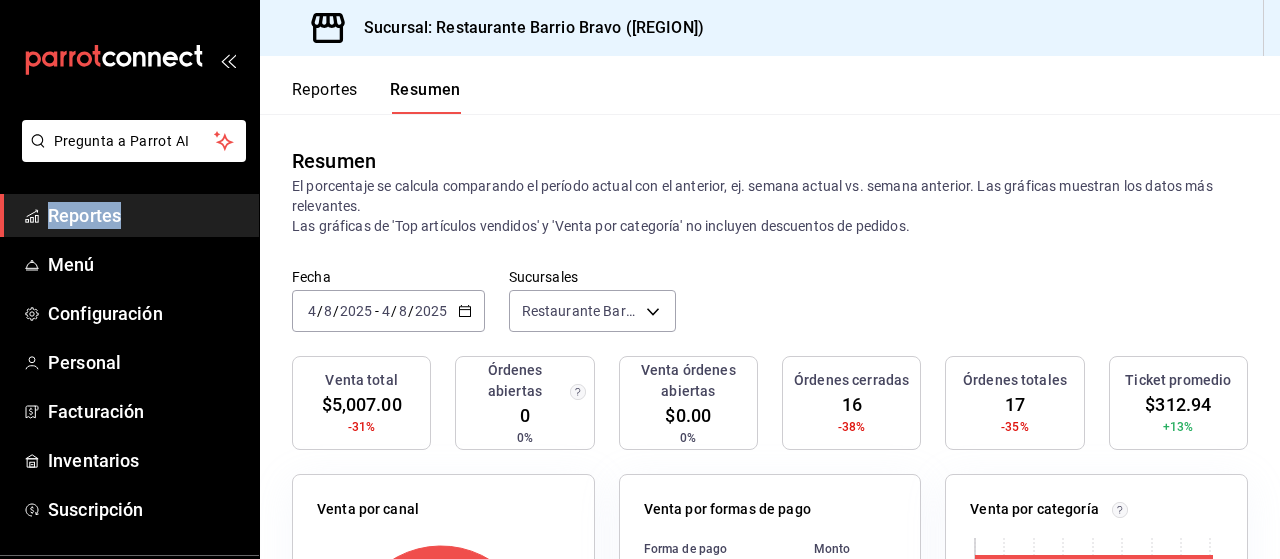 click 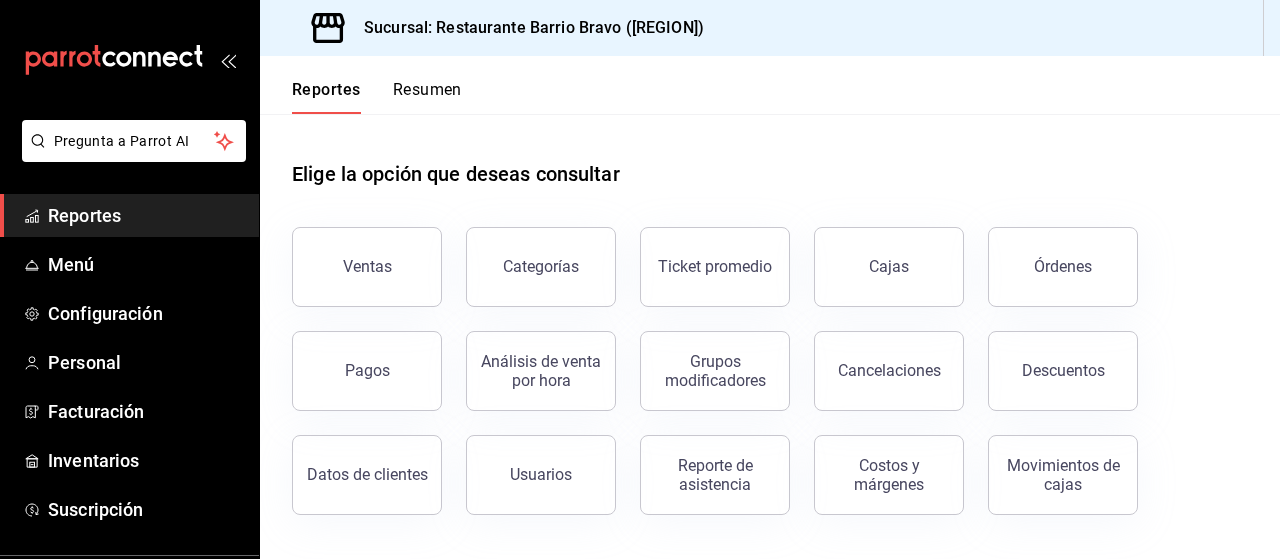 click 